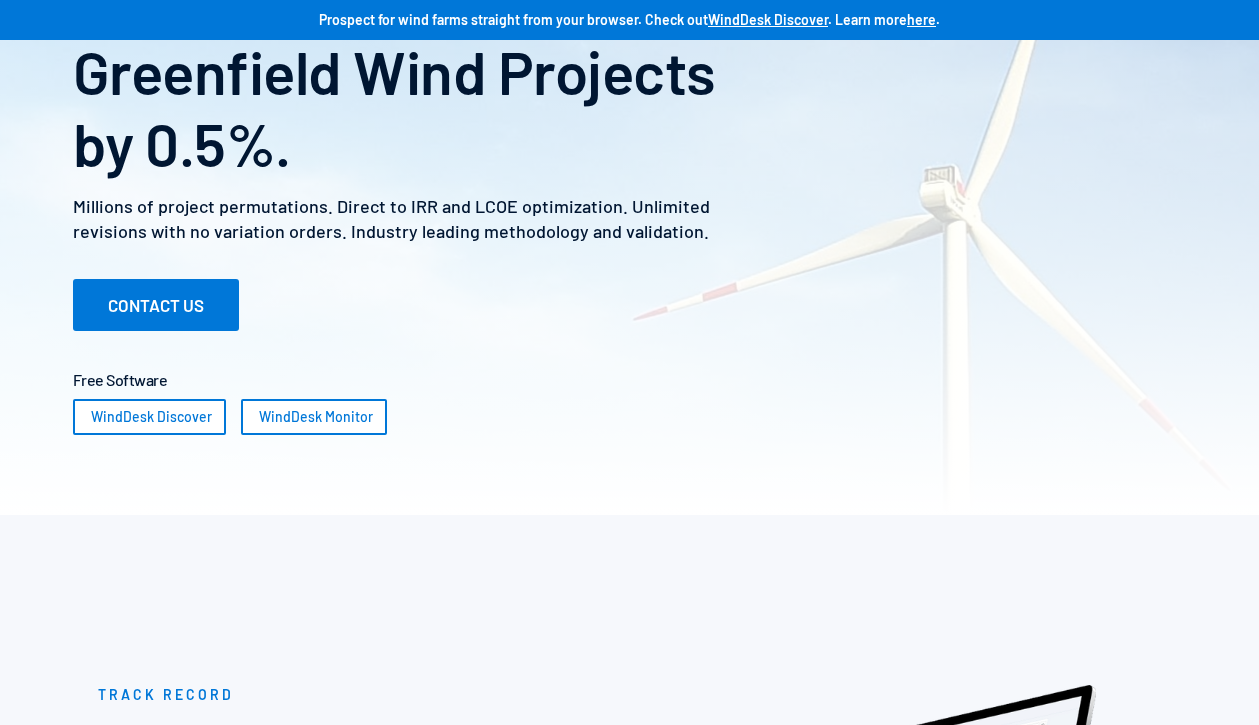 scroll, scrollTop: 0, scrollLeft: 0, axis: both 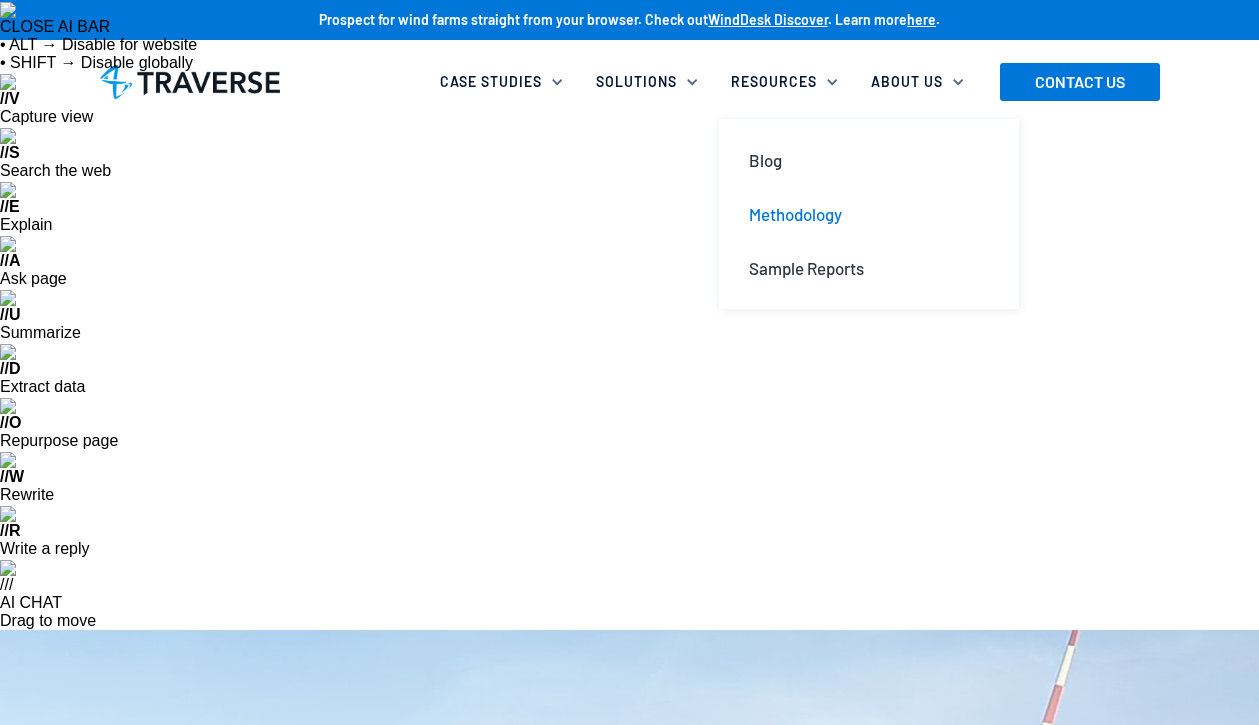 click on "Methodology" at bounding box center (795, 214) 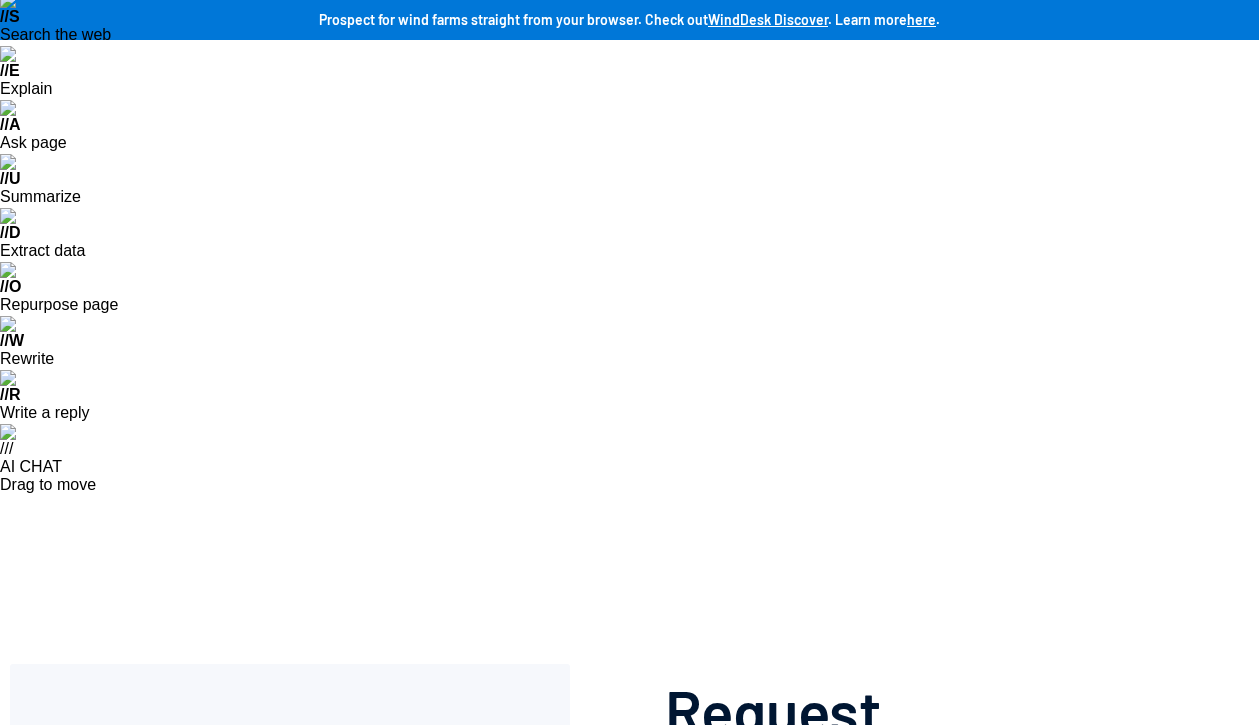 scroll, scrollTop: 0, scrollLeft: 0, axis: both 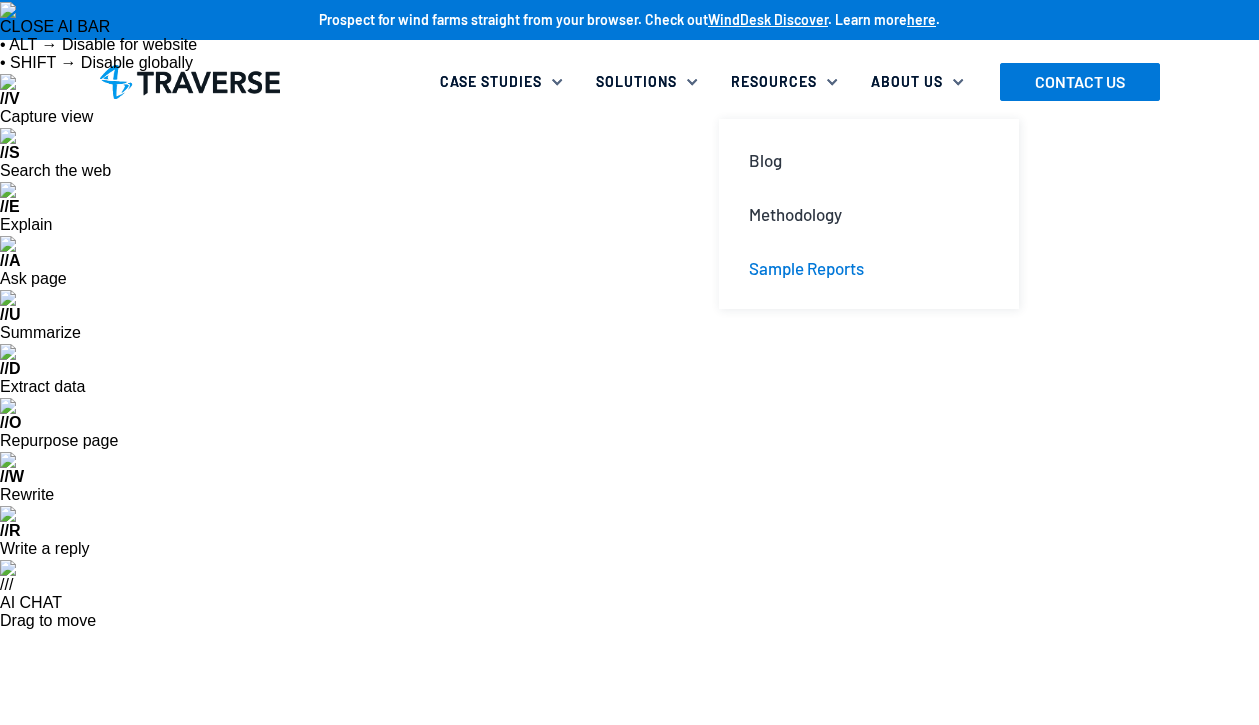 click on "Sample Reports" at bounding box center [806, 268] 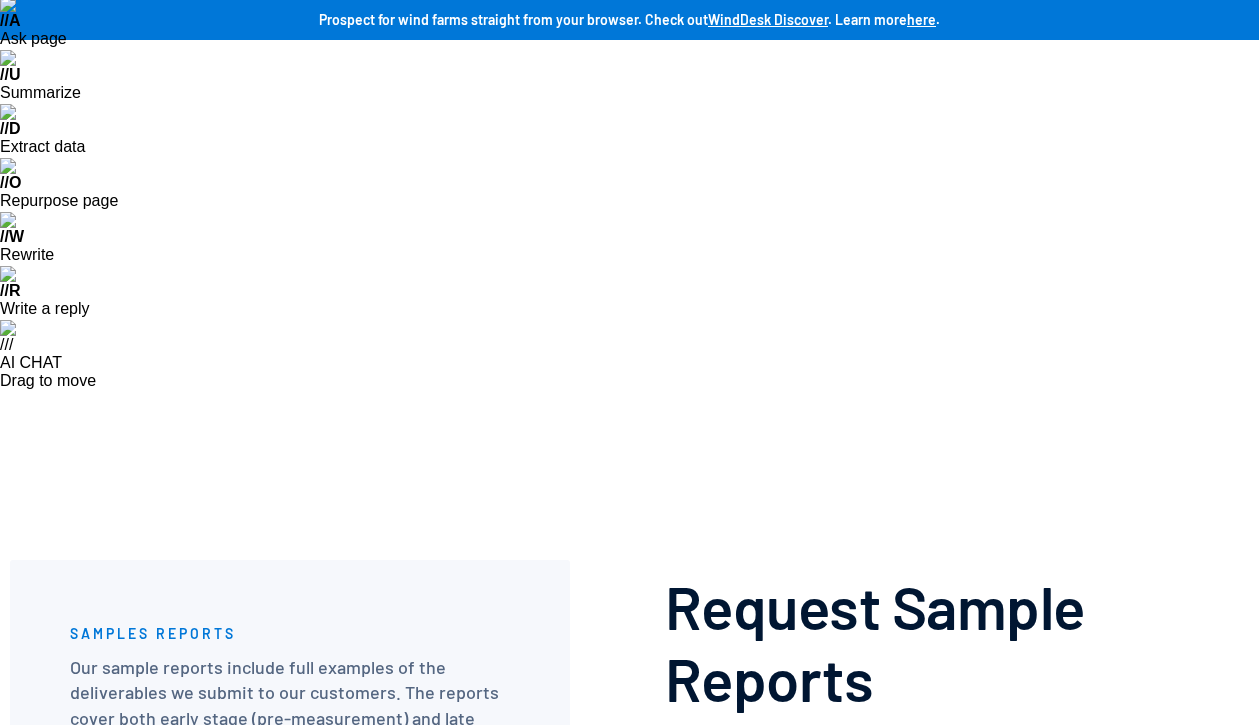 scroll, scrollTop: 405, scrollLeft: 0, axis: vertical 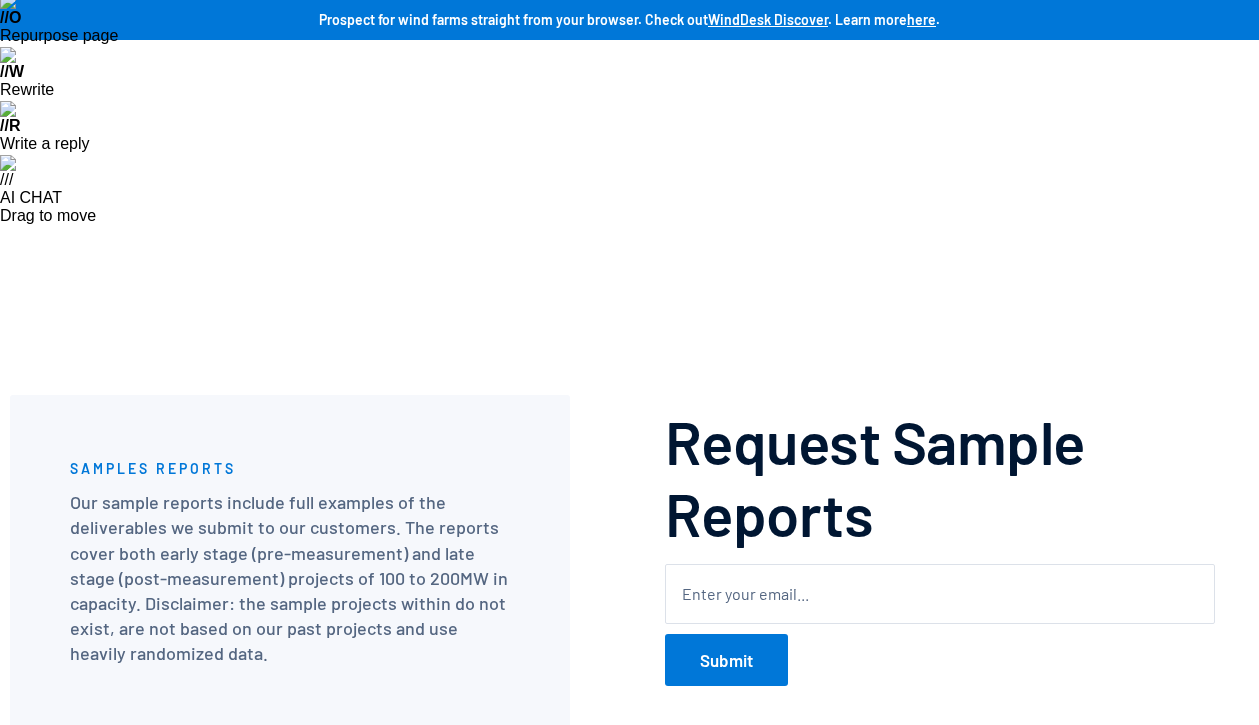 click on "Predict" at bounding box center [790, 1107] 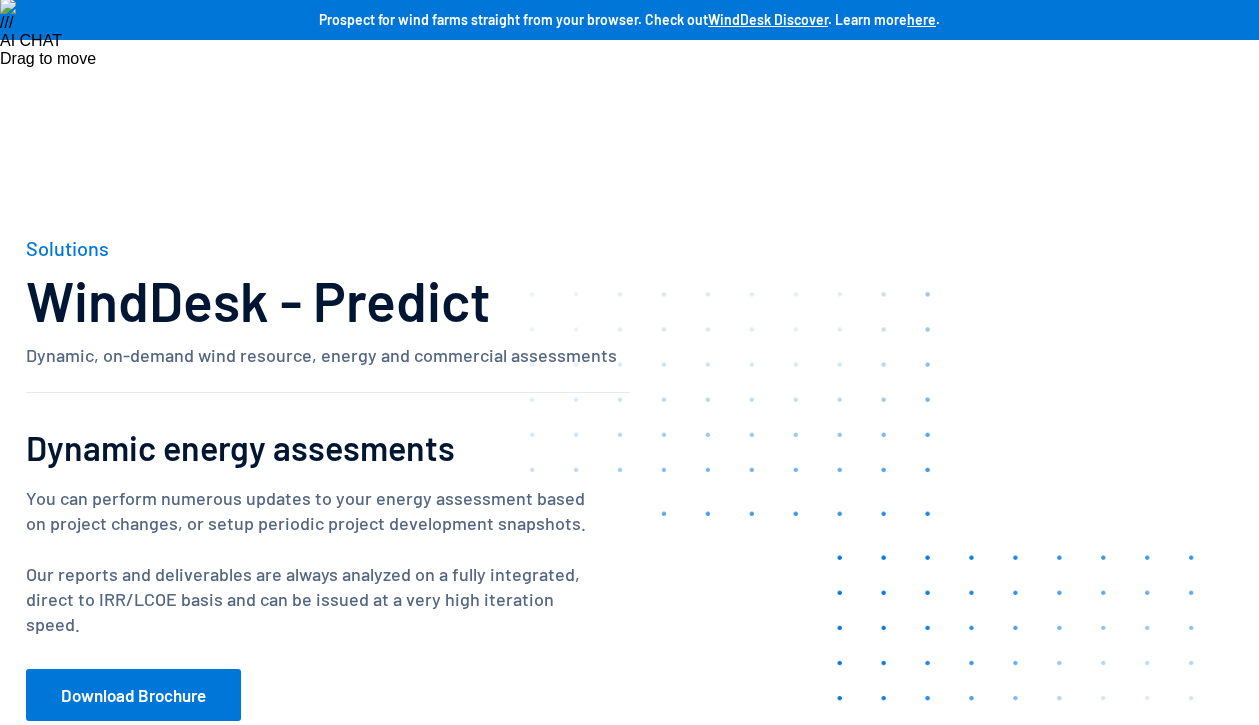 scroll, scrollTop: 0, scrollLeft: 0, axis: both 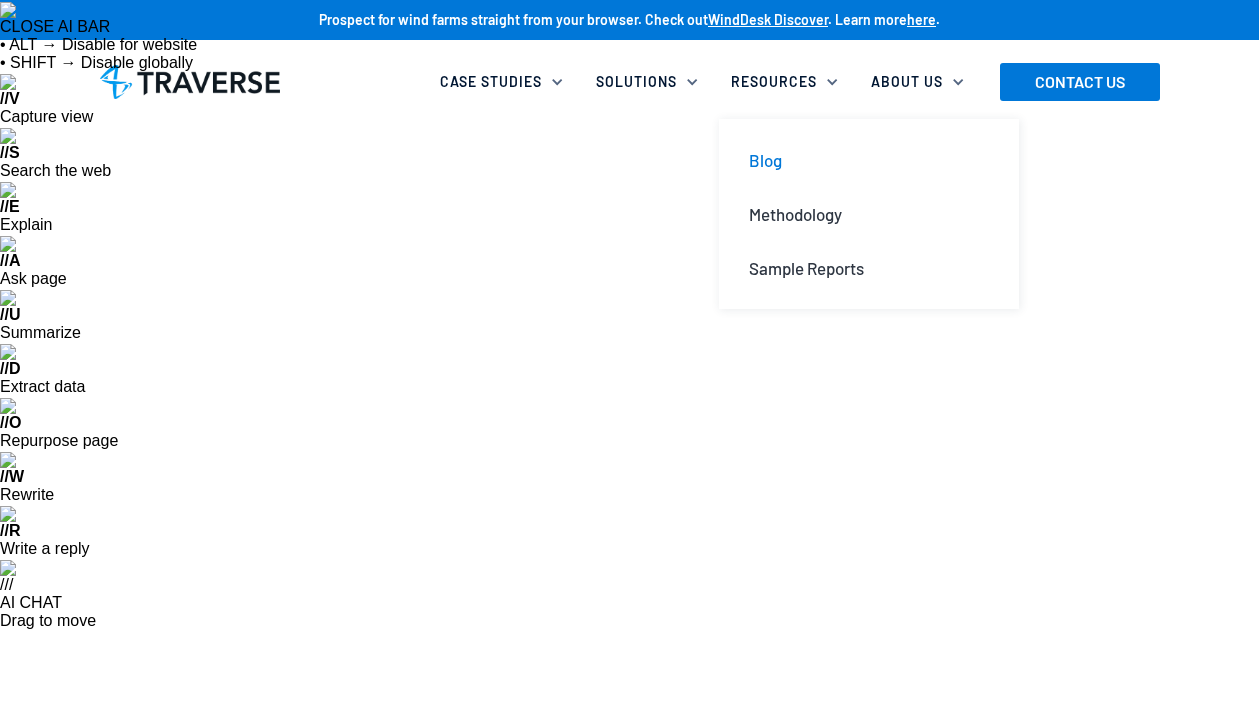 click on "Blog" at bounding box center [869, 160] 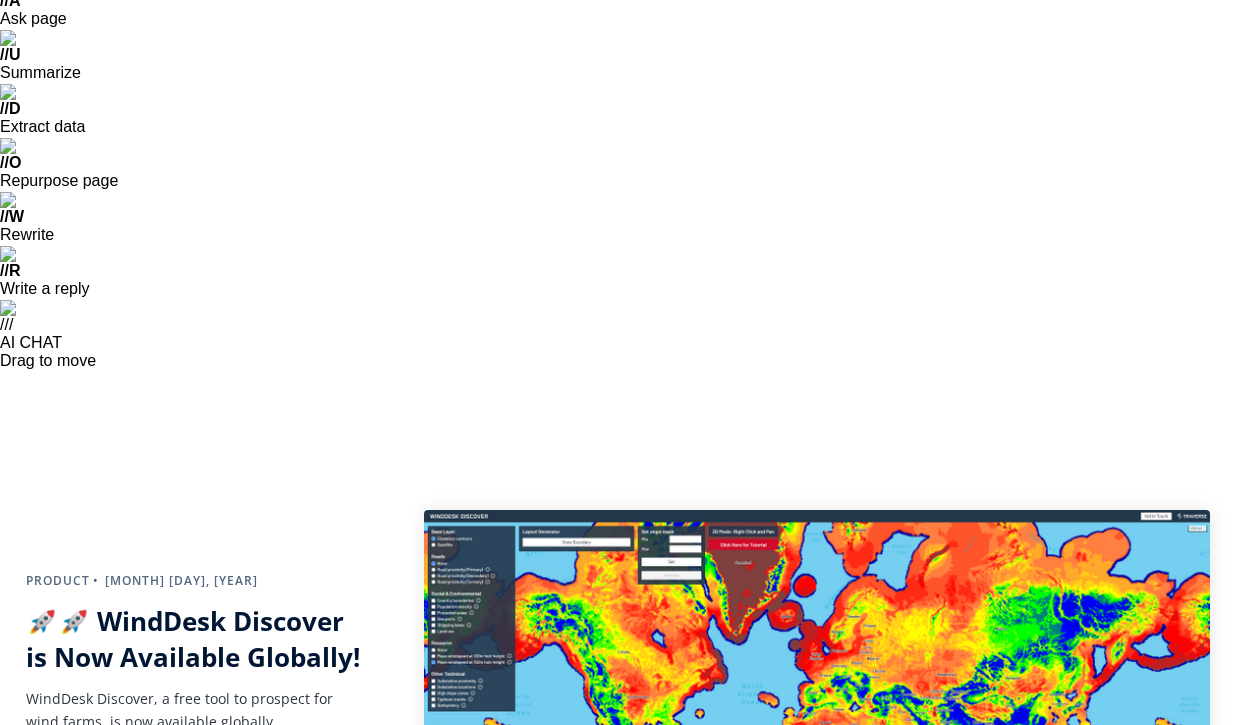 scroll, scrollTop: 0, scrollLeft: 0, axis: both 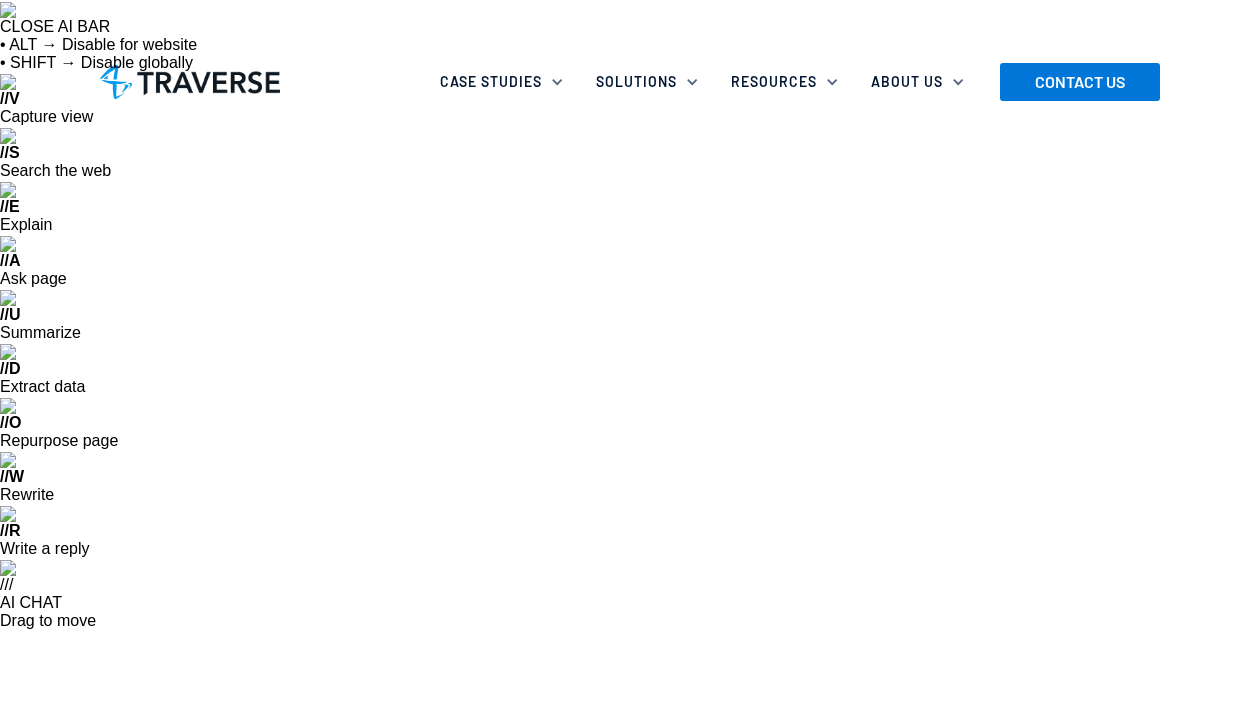 click on "Product • [MONTH] [DAY], [YEAR] 🚀🚀 WindDesk Discover is Now Available Globally! WindDesk Discover, a free tool to prospect for wind farms, is now available globally. [FIRST] [LAST] CEO @ Traverse READ MORE" at bounding box center (195, 974) 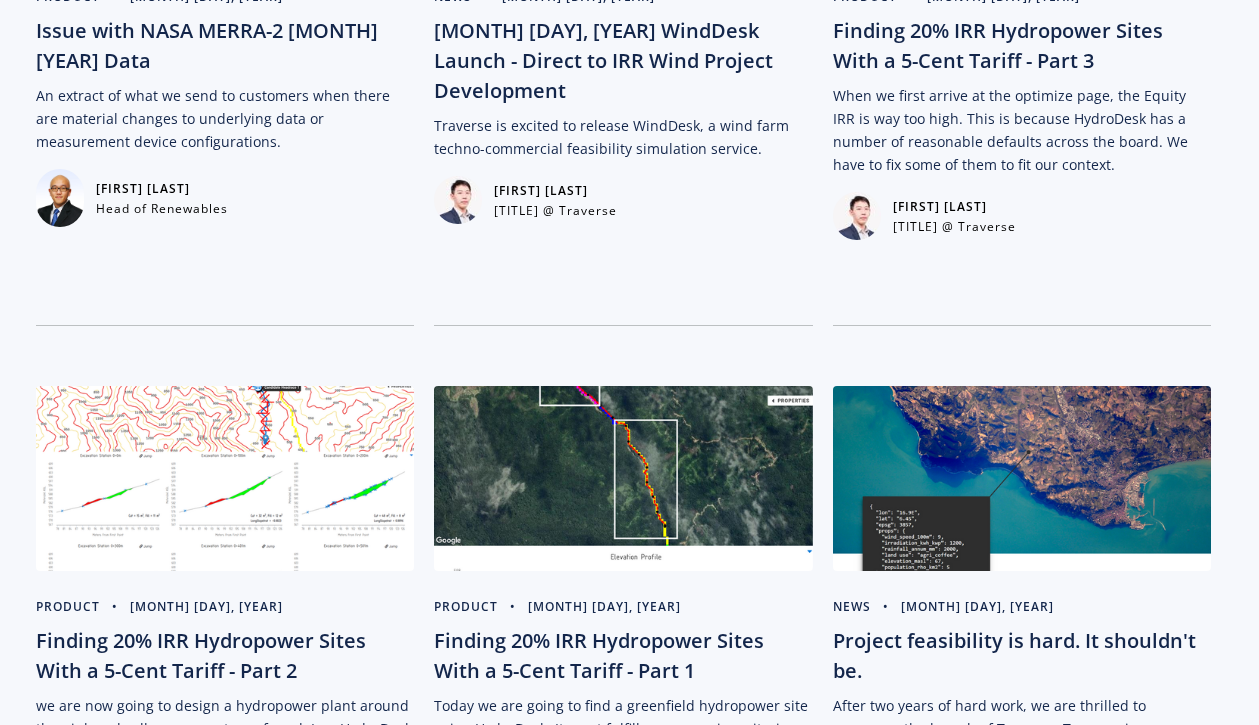 scroll, scrollTop: 2583, scrollLeft: 0, axis: vertical 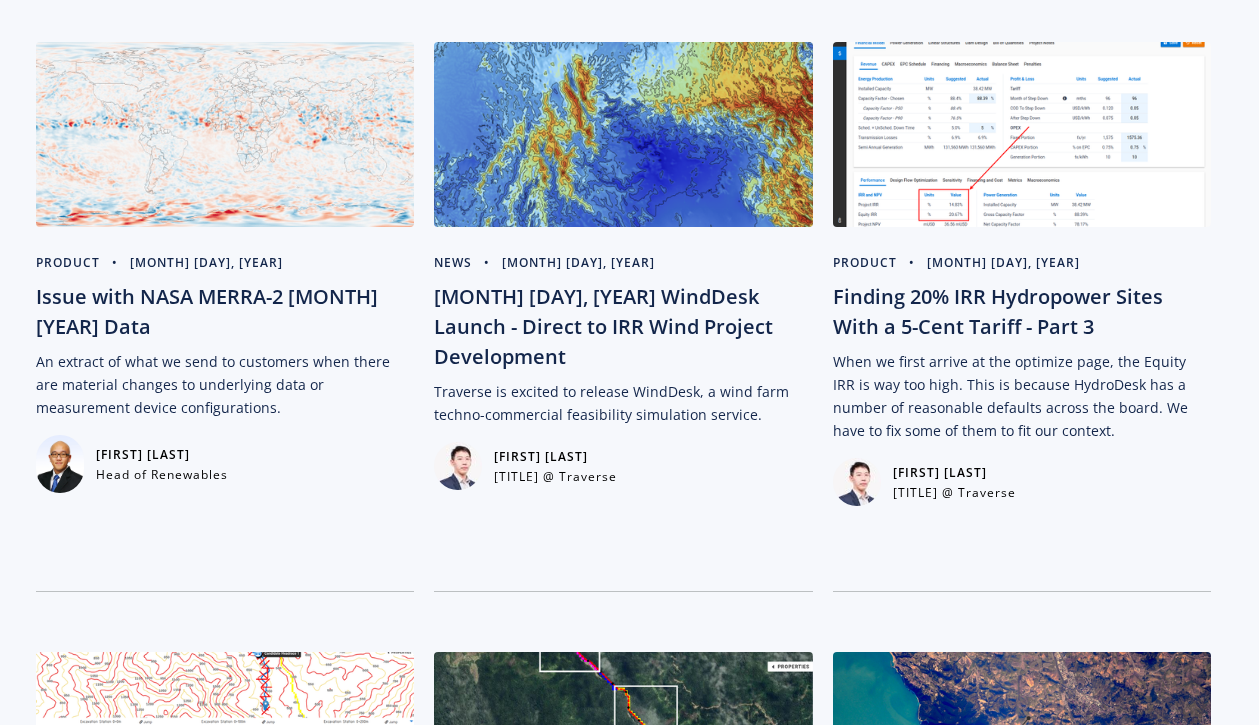 click on "Finding 20% IRR Hydropower Sites With a 5-Cent Tariff - Part 1" at bounding box center (623, 922) 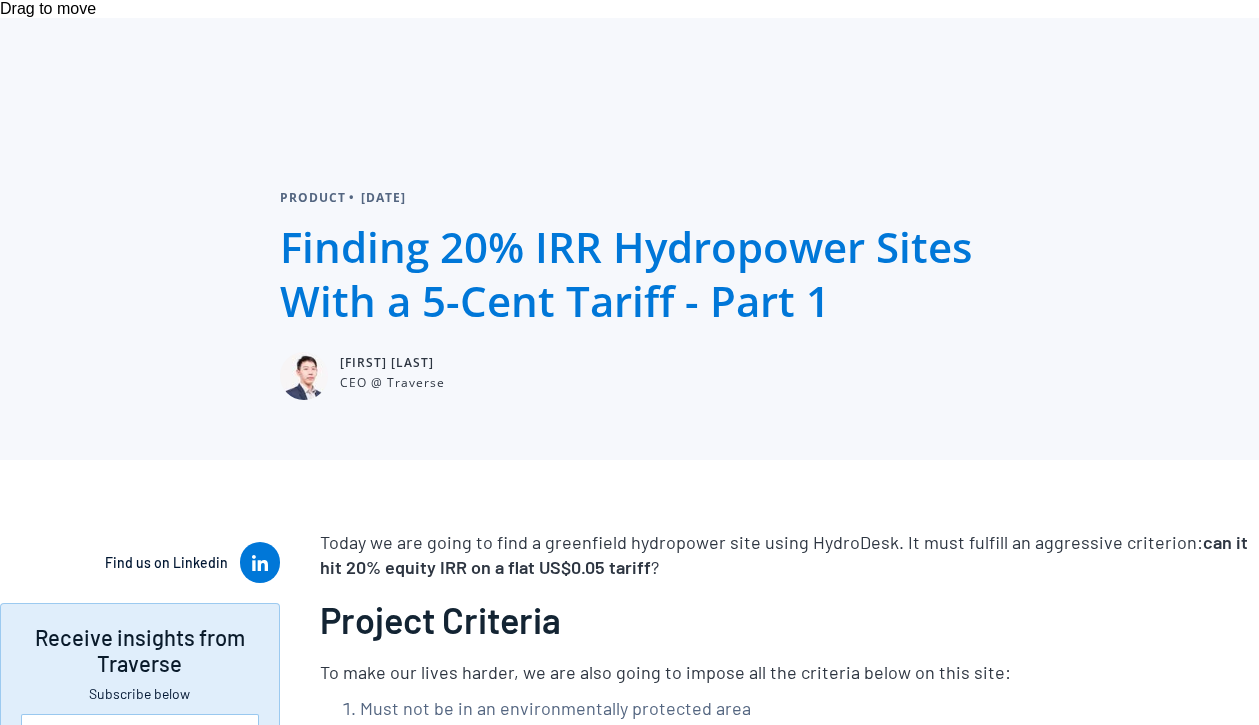 scroll, scrollTop: 0, scrollLeft: 0, axis: both 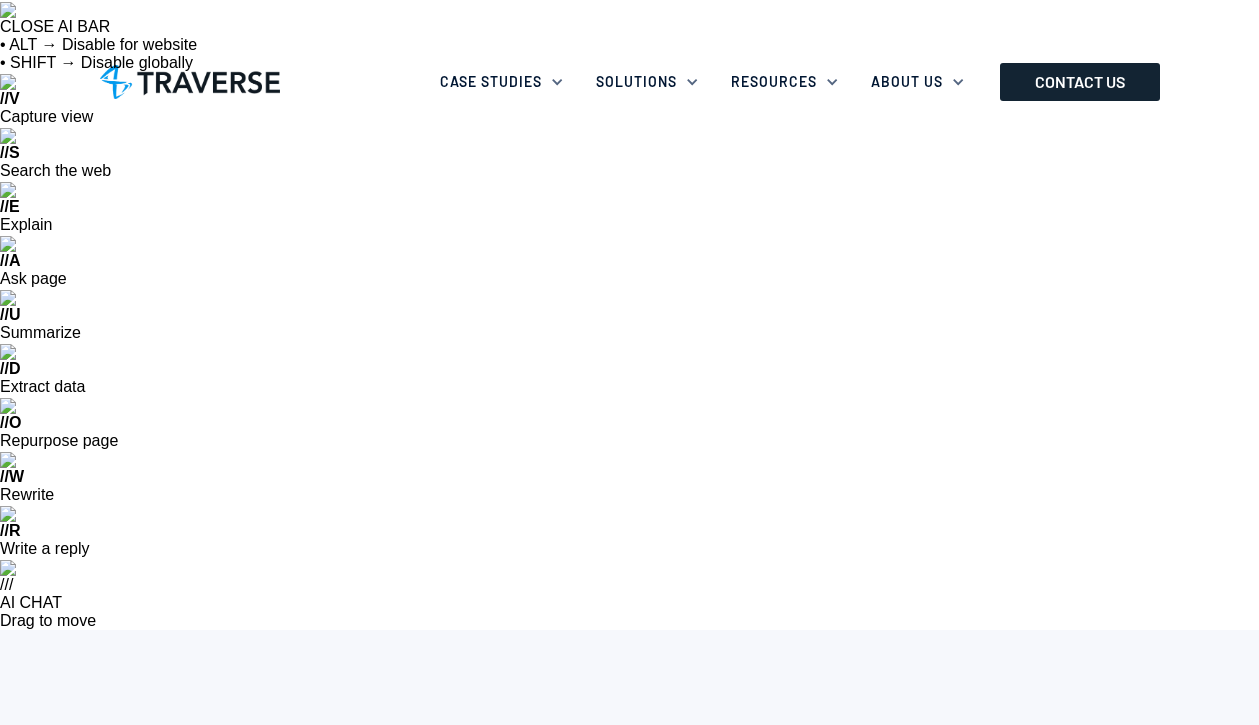 click on "CONTACT US" at bounding box center [1080, 82] 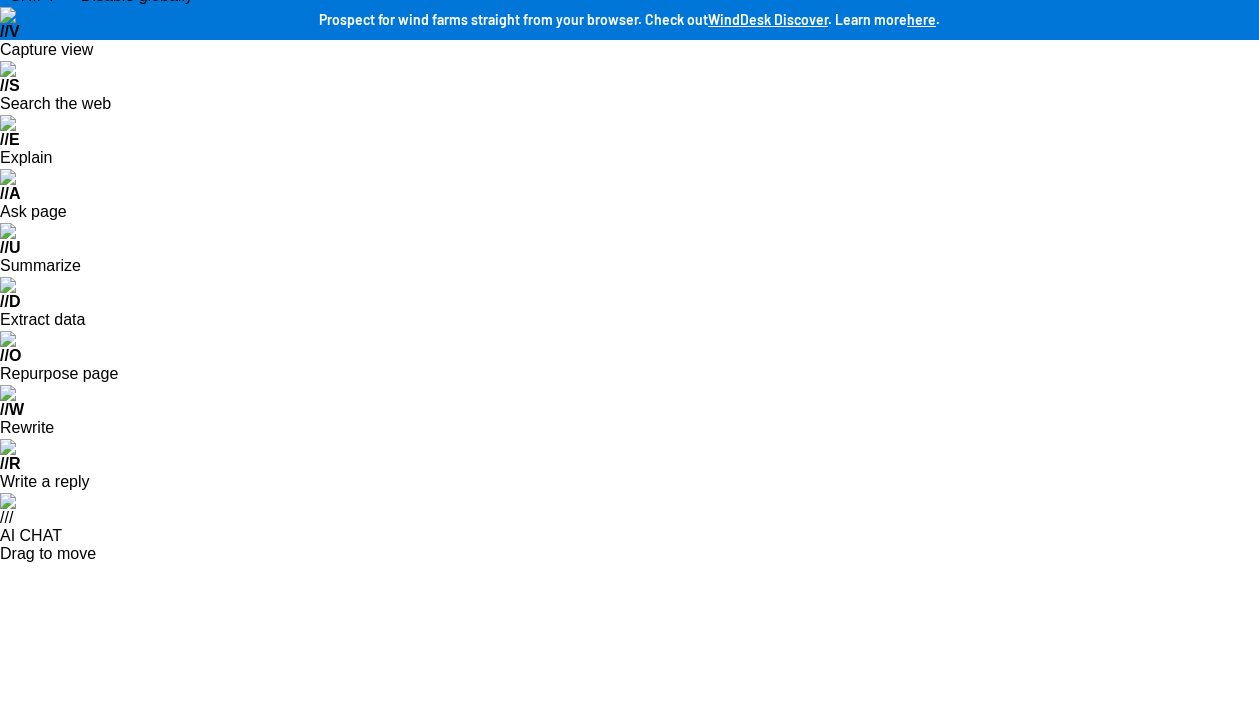 scroll, scrollTop: 0, scrollLeft: 0, axis: both 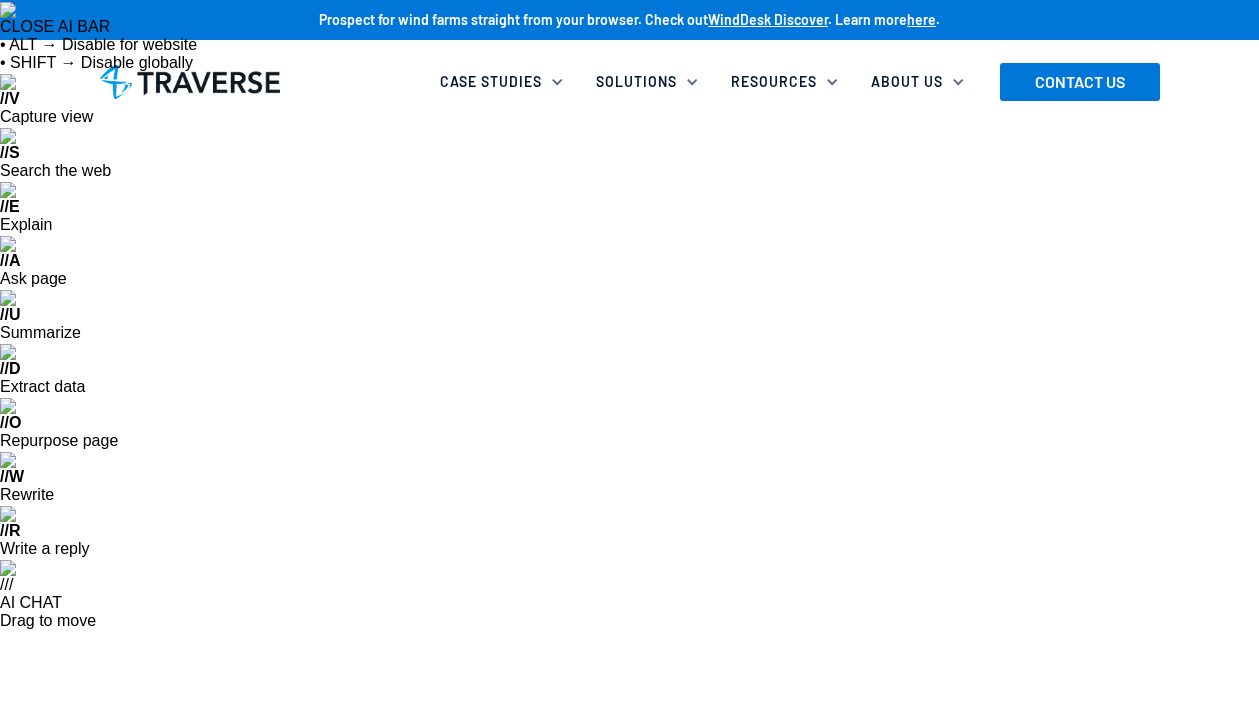 click on "CONTACT DETAILS Get in touch with us to schedule a demo, for general enquiries or for help and support if you are an existing customer. Please use the form on the right or email us directly  contact@traverse.ai  . Get in touch with us Please feel free to reach out to us via email below. We usually respond within 24 hours. Alternateively you're welcome to call our offices. Submit Thank you! Your submission has been received! Oops! Something went wrong while submitting the form." at bounding box center (630, 1005) 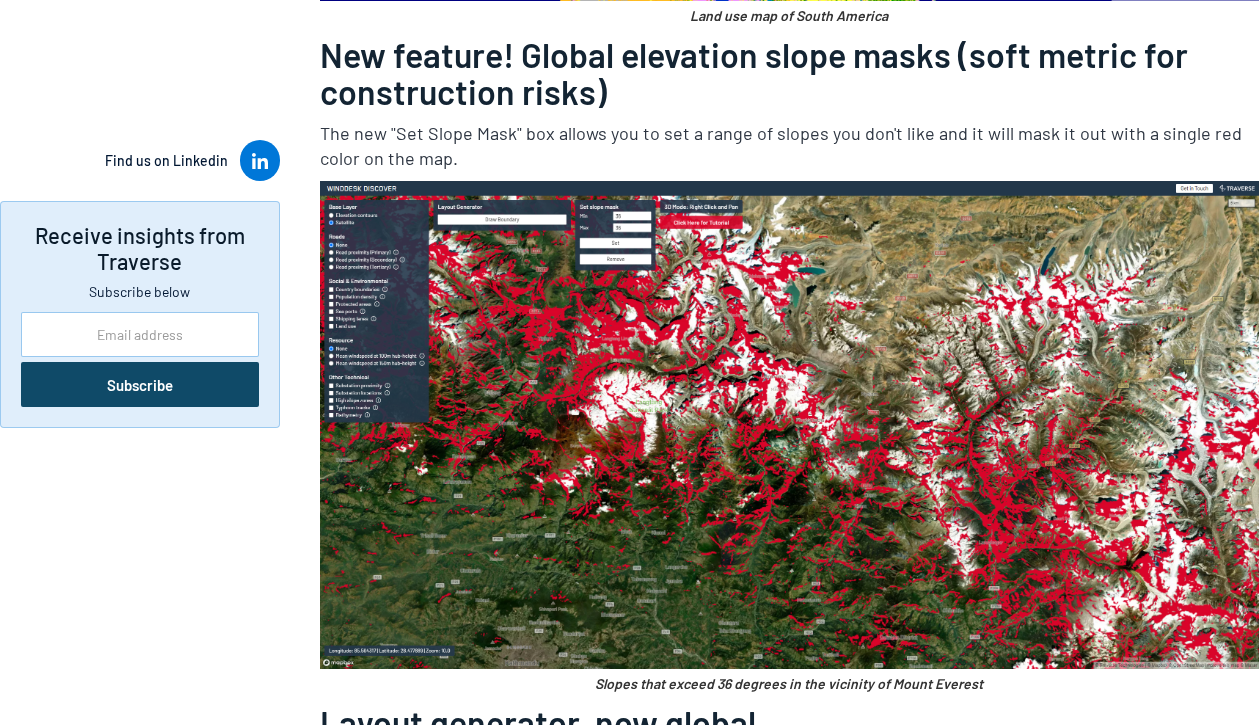 scroll, scrollTop: 4884, scrollLeft: 0, axis: vertical 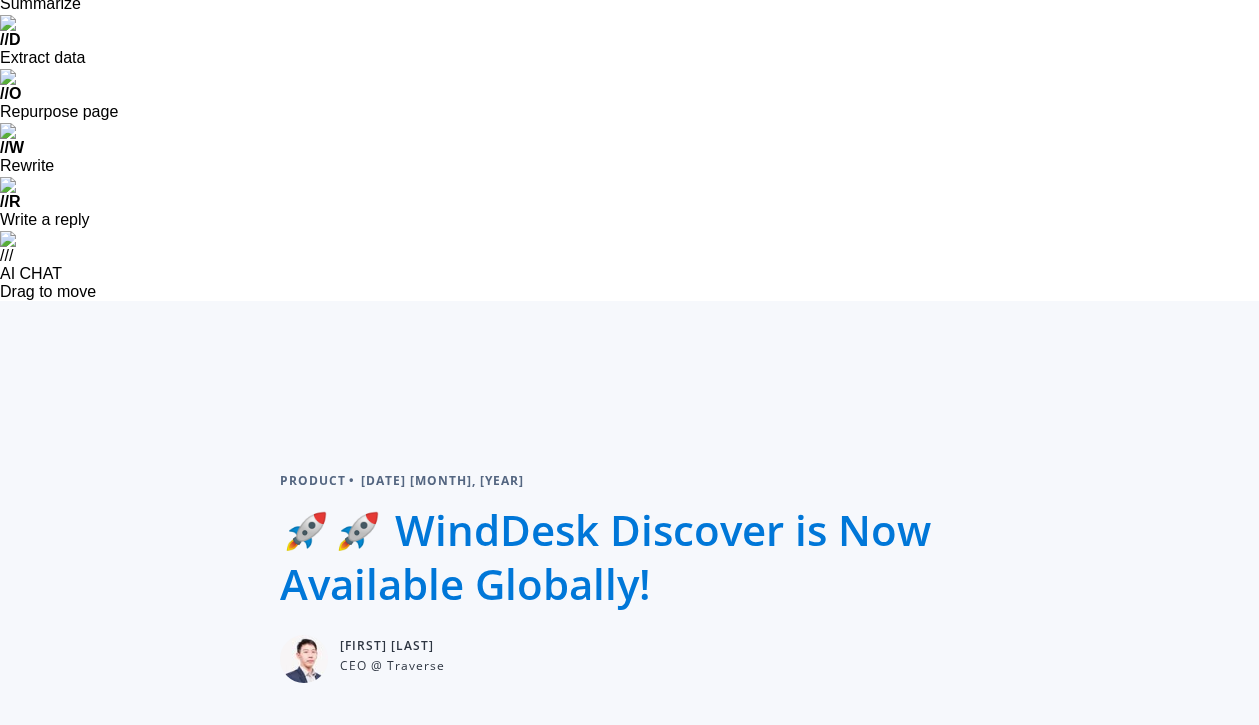 click on "[Now global] Windspeed maps at 100m and 150m hubheight." at bounding box center (809, 1077) 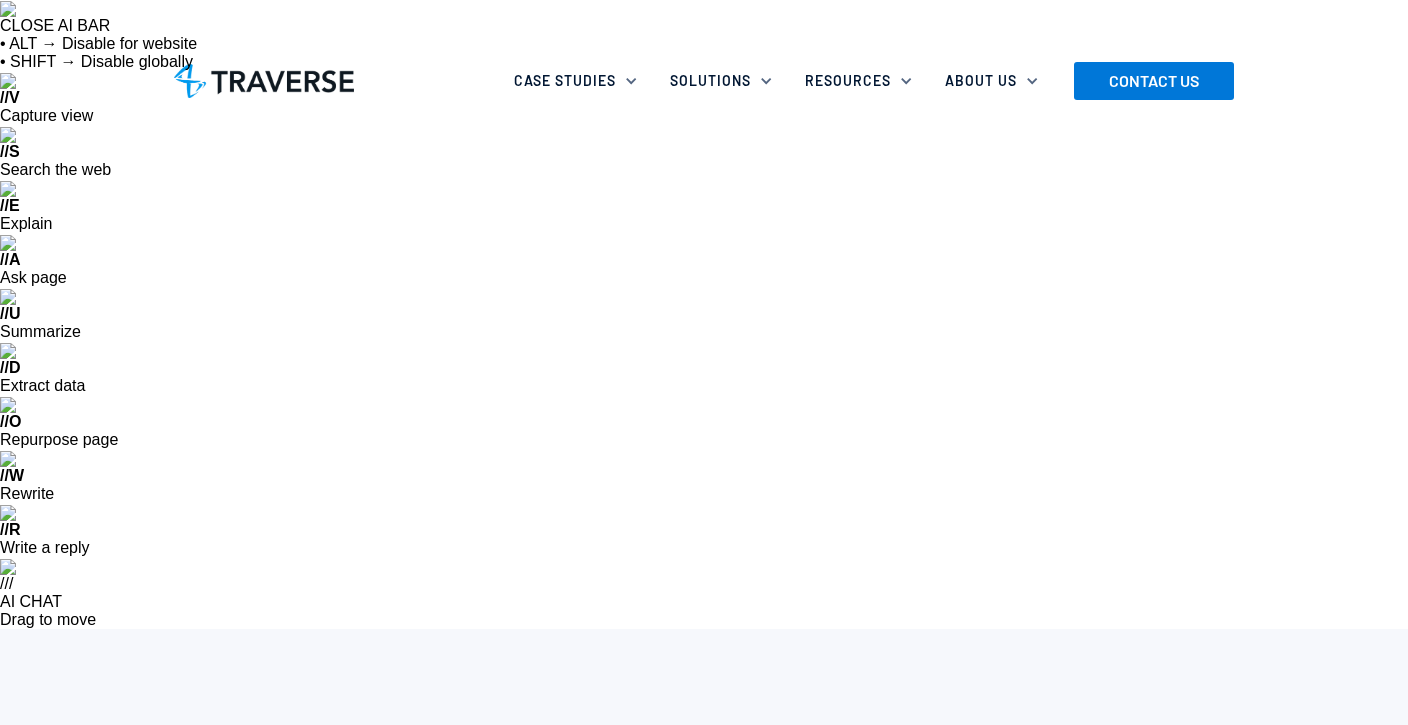 scroll, scrollTop: 0, scrollLeft: 0, axis: both 